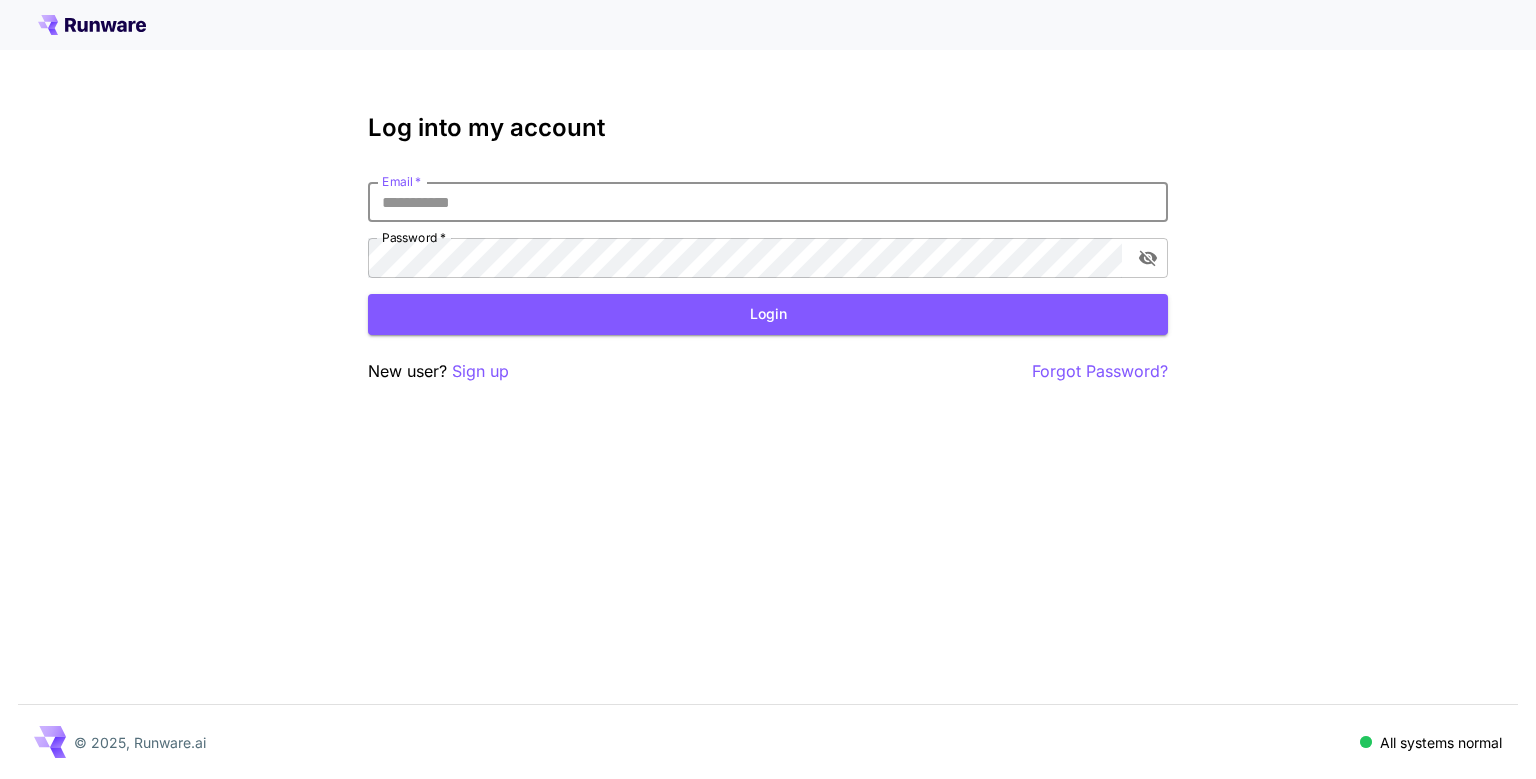 scroll, scrollTop: 0, scrollLeft: 0, axis: both 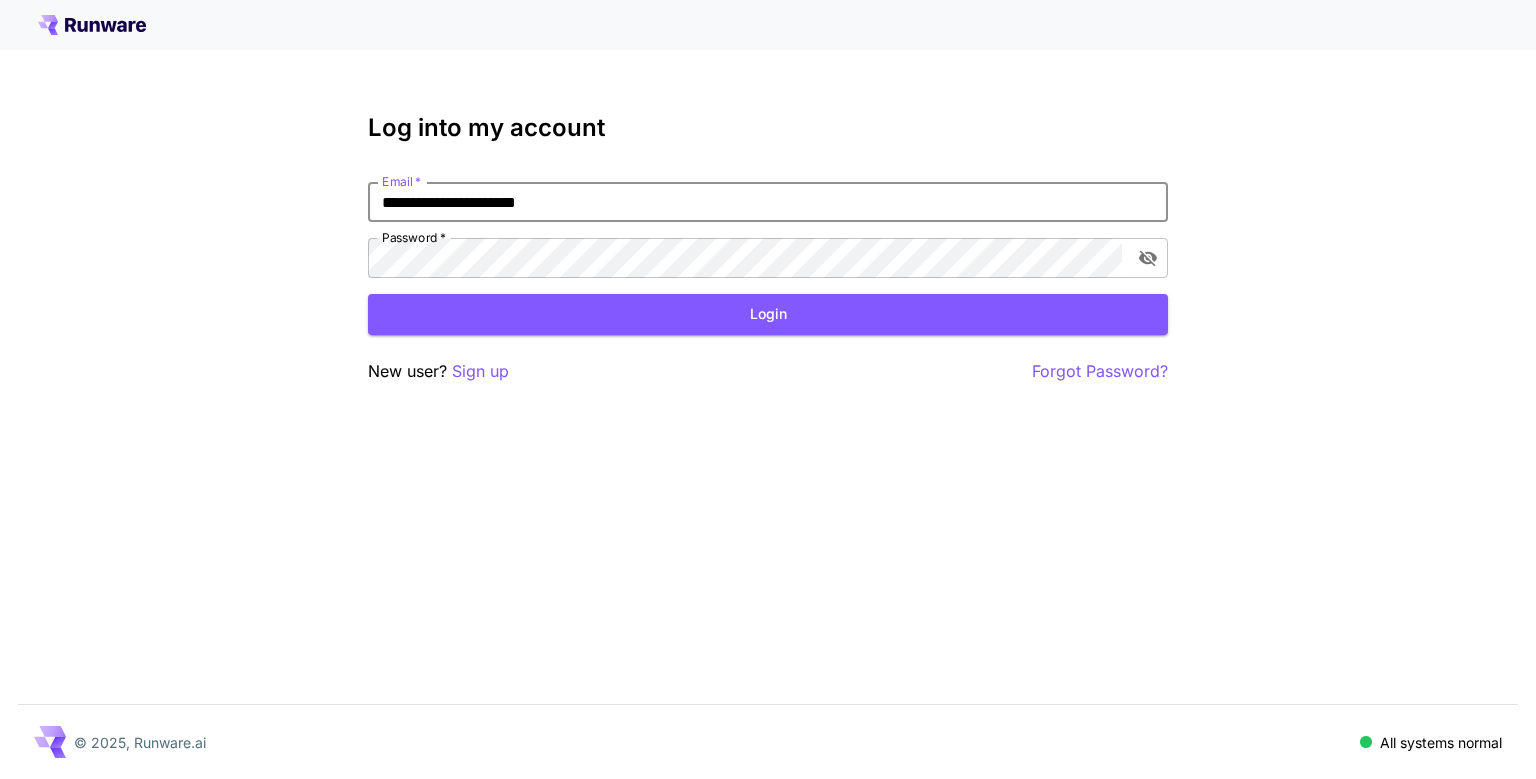 type on "**********" 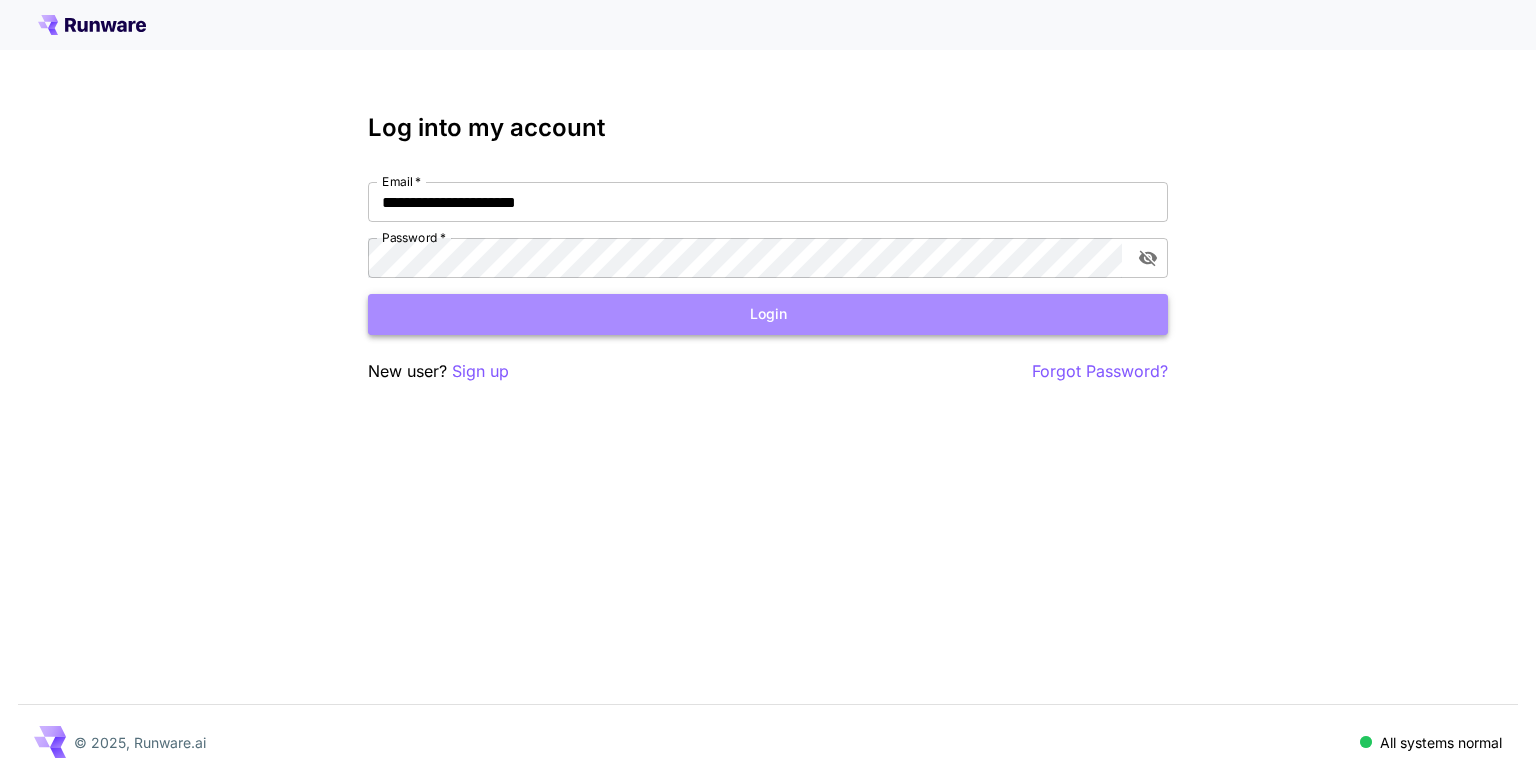 click on "Login" at bounding box center [768, 314] 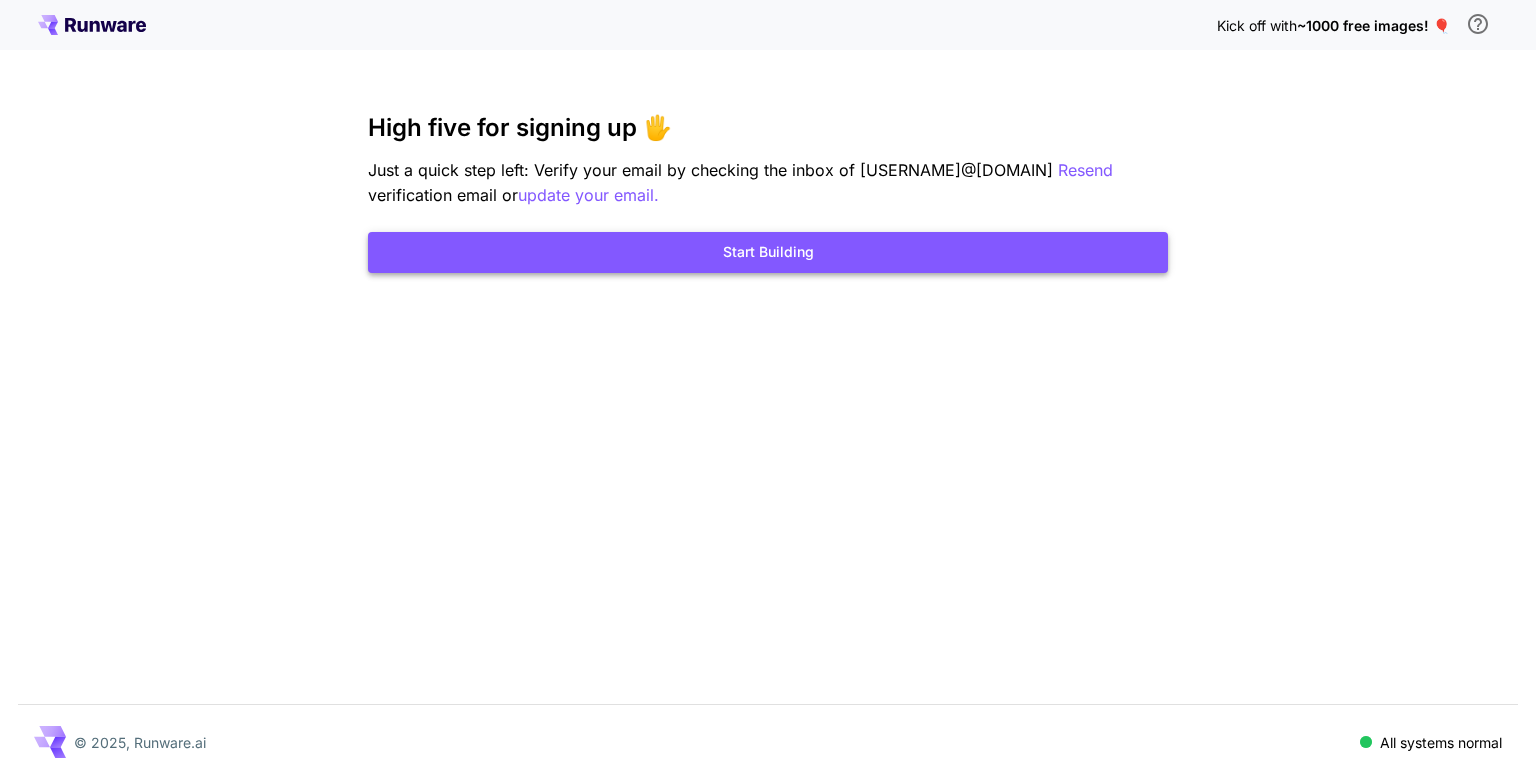 click on "Start Building" at bounding box center (768, 252) 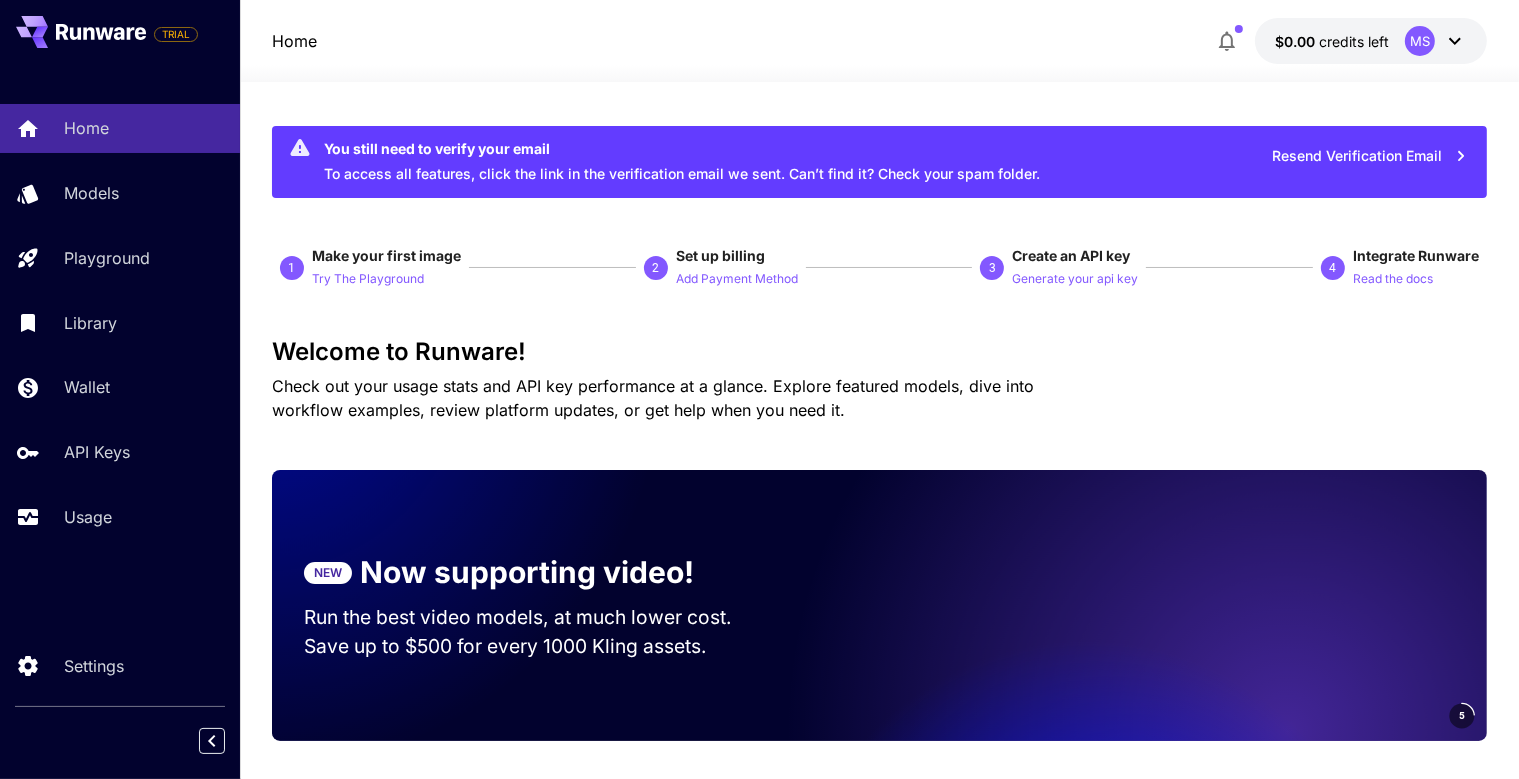 click on "MS" at bounding box center (1436, 41) 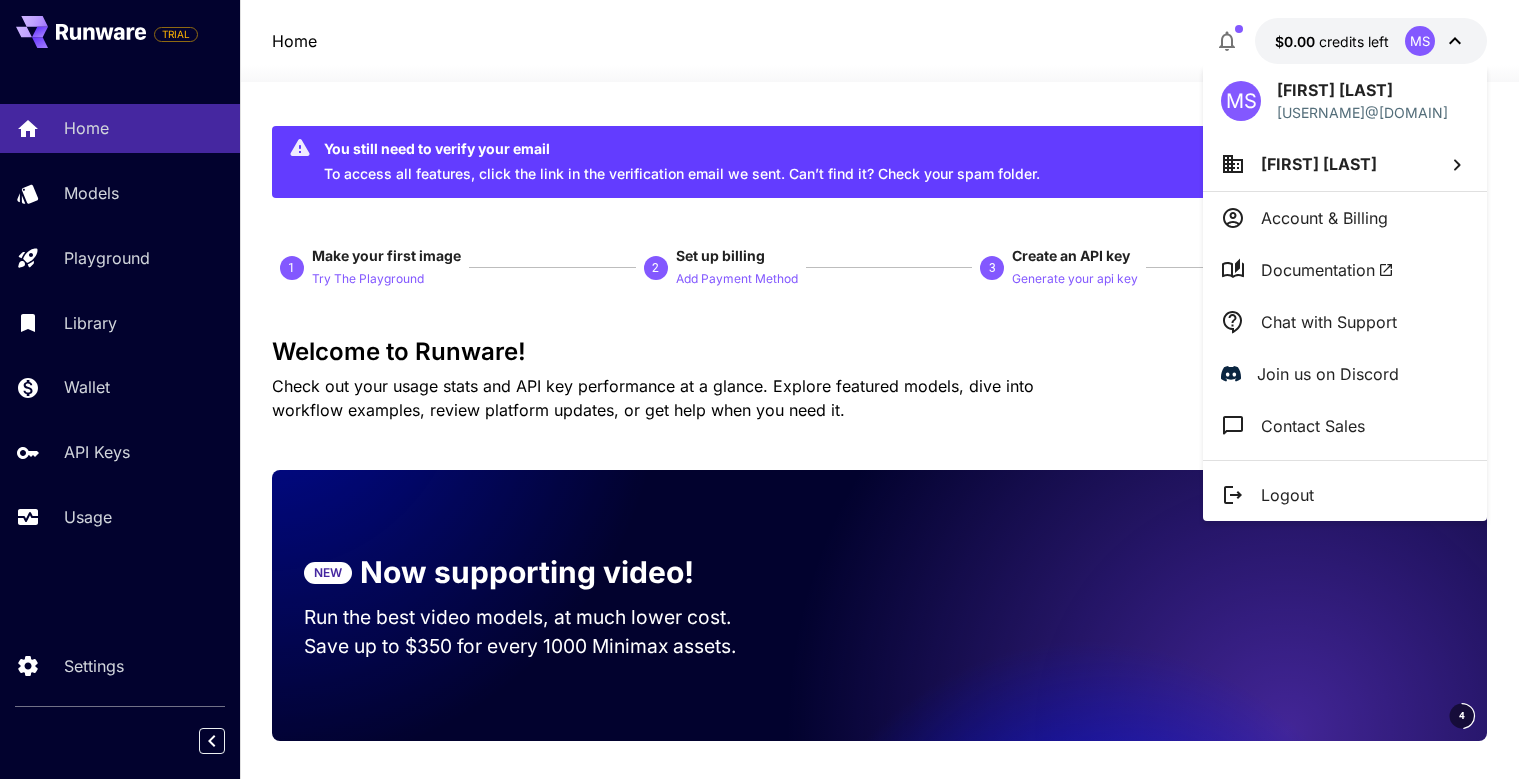 click 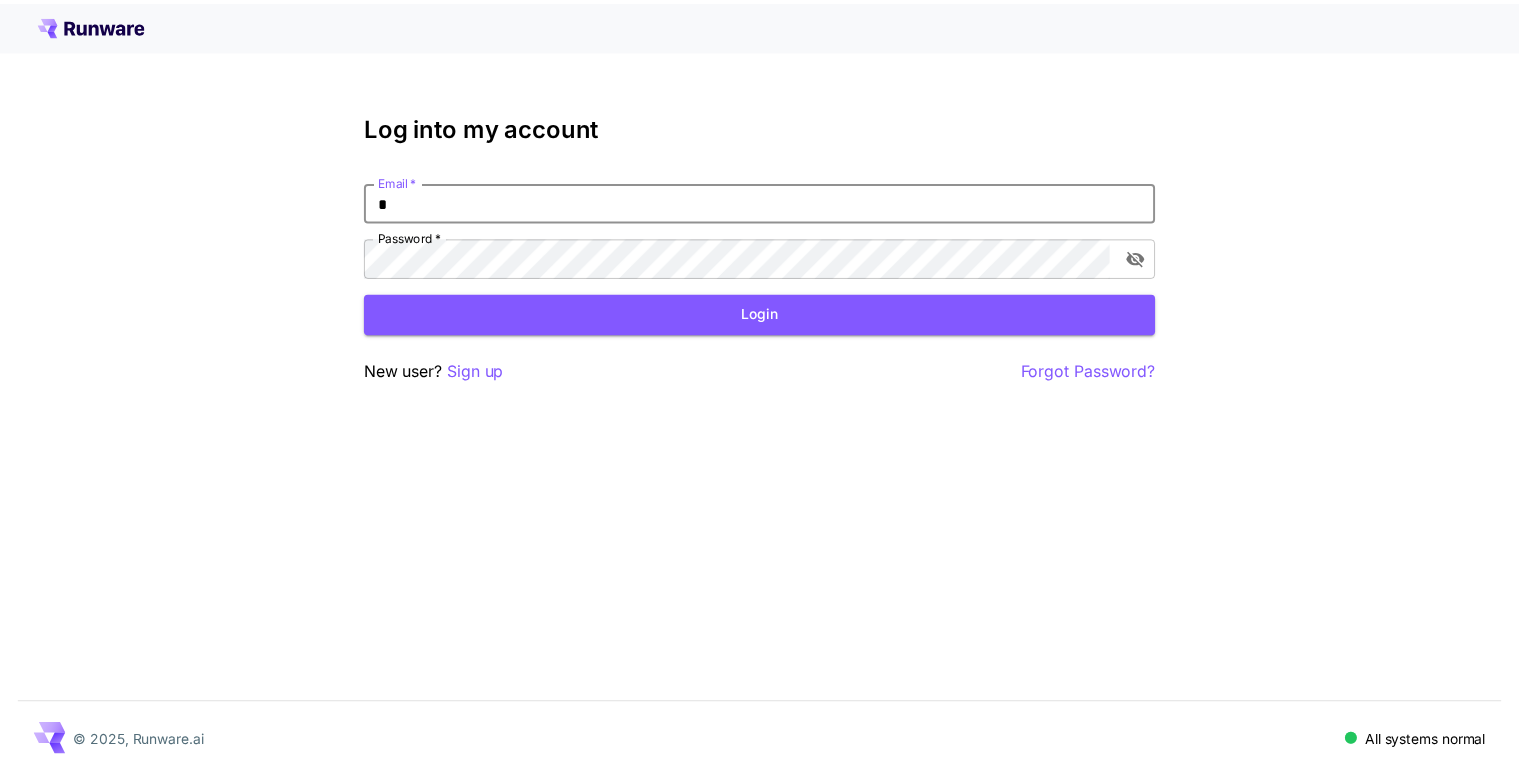 scroll, scrollTop: 0, scrollLeft: 0, axis: both 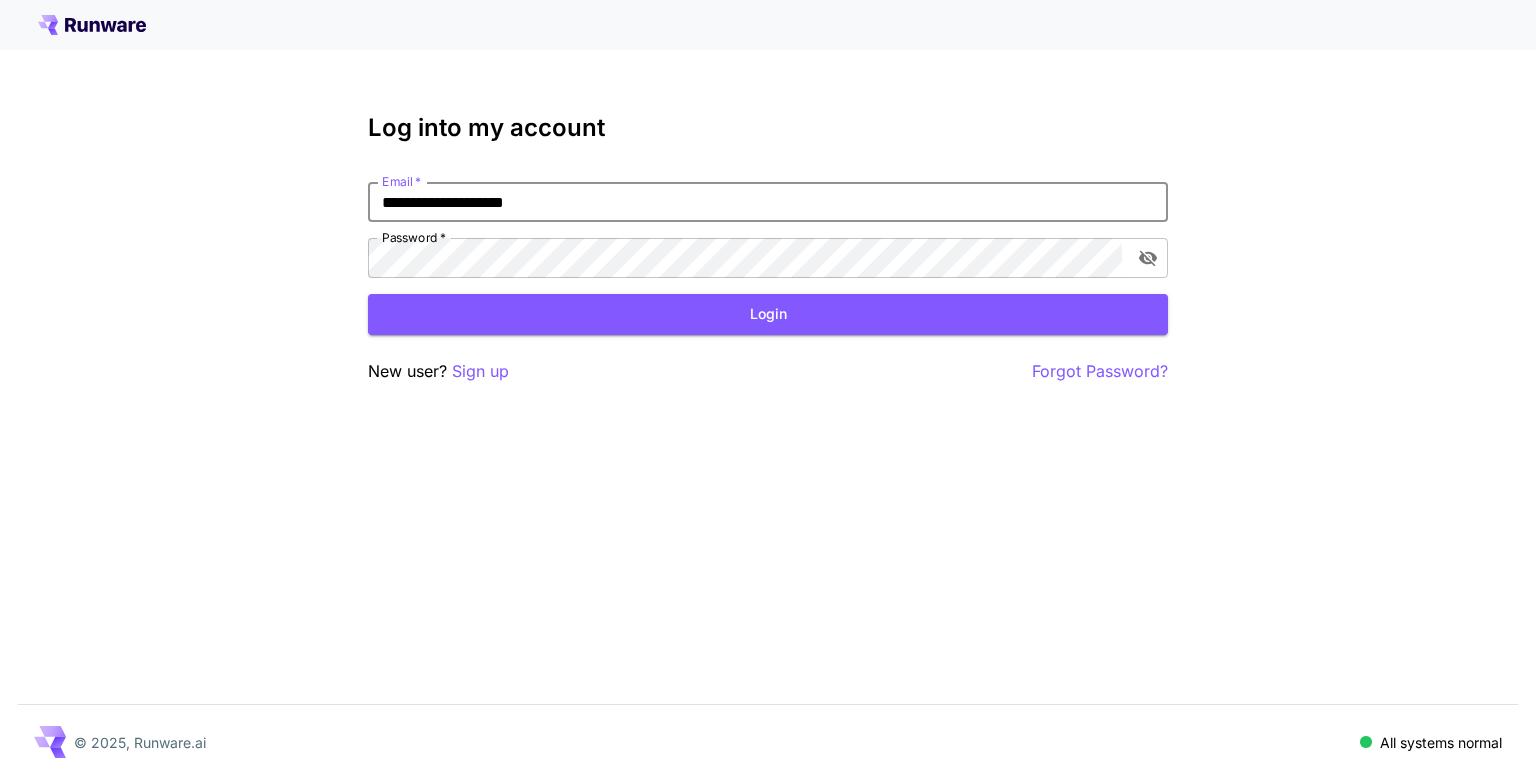 type on "**********" 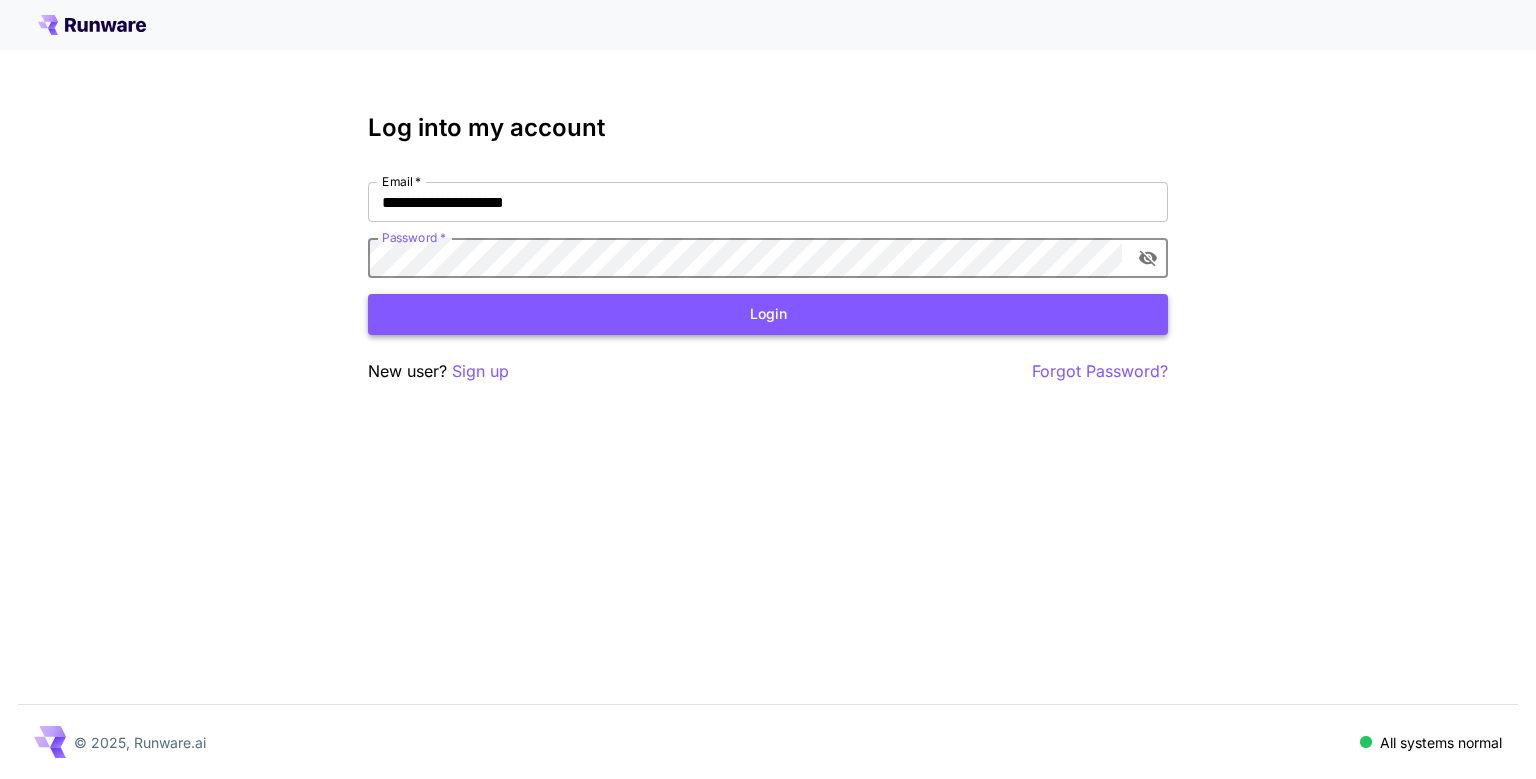 click on "Login" at bounding box center [768, 314] 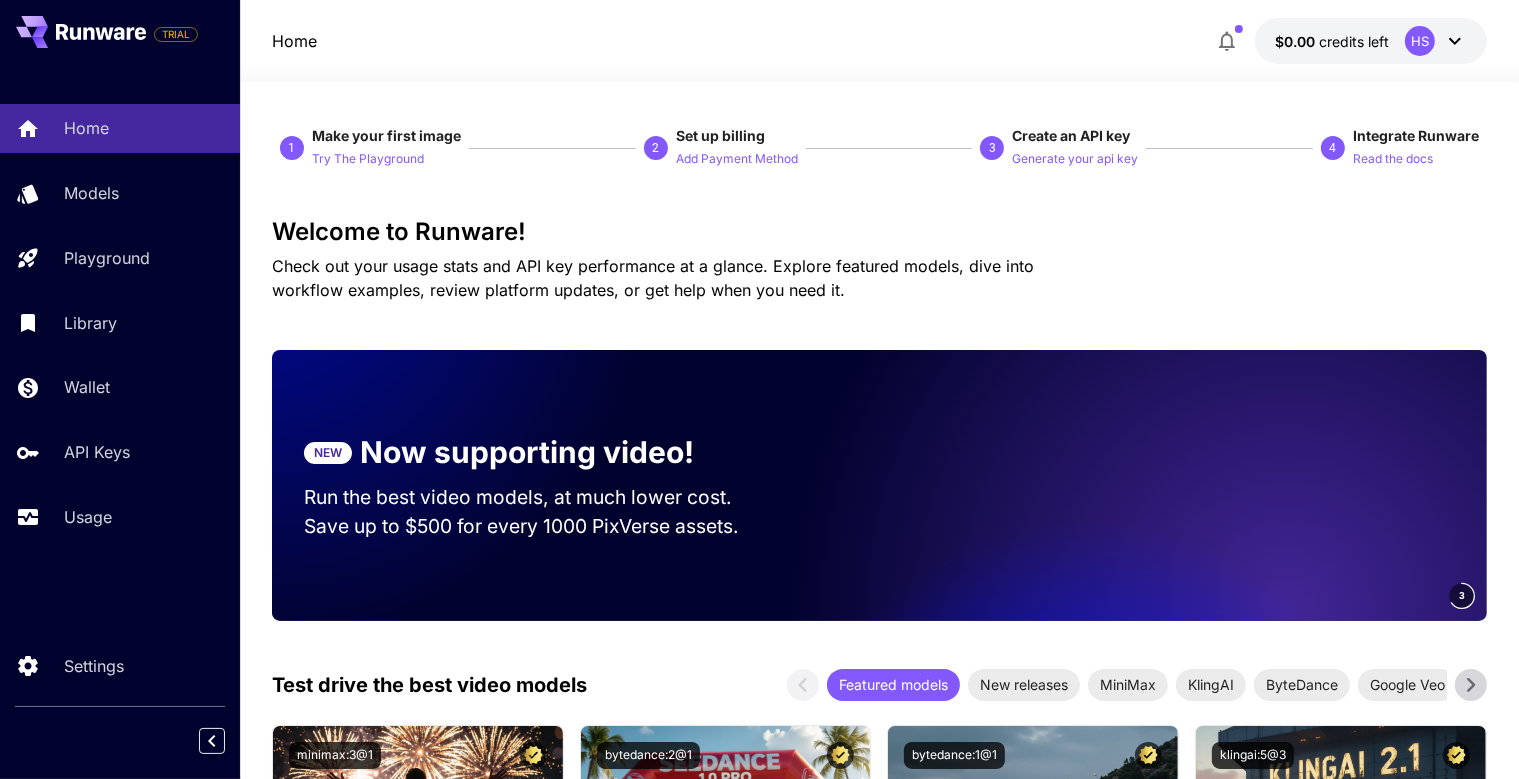 click on "HS" at bounding box center [1420, 41] 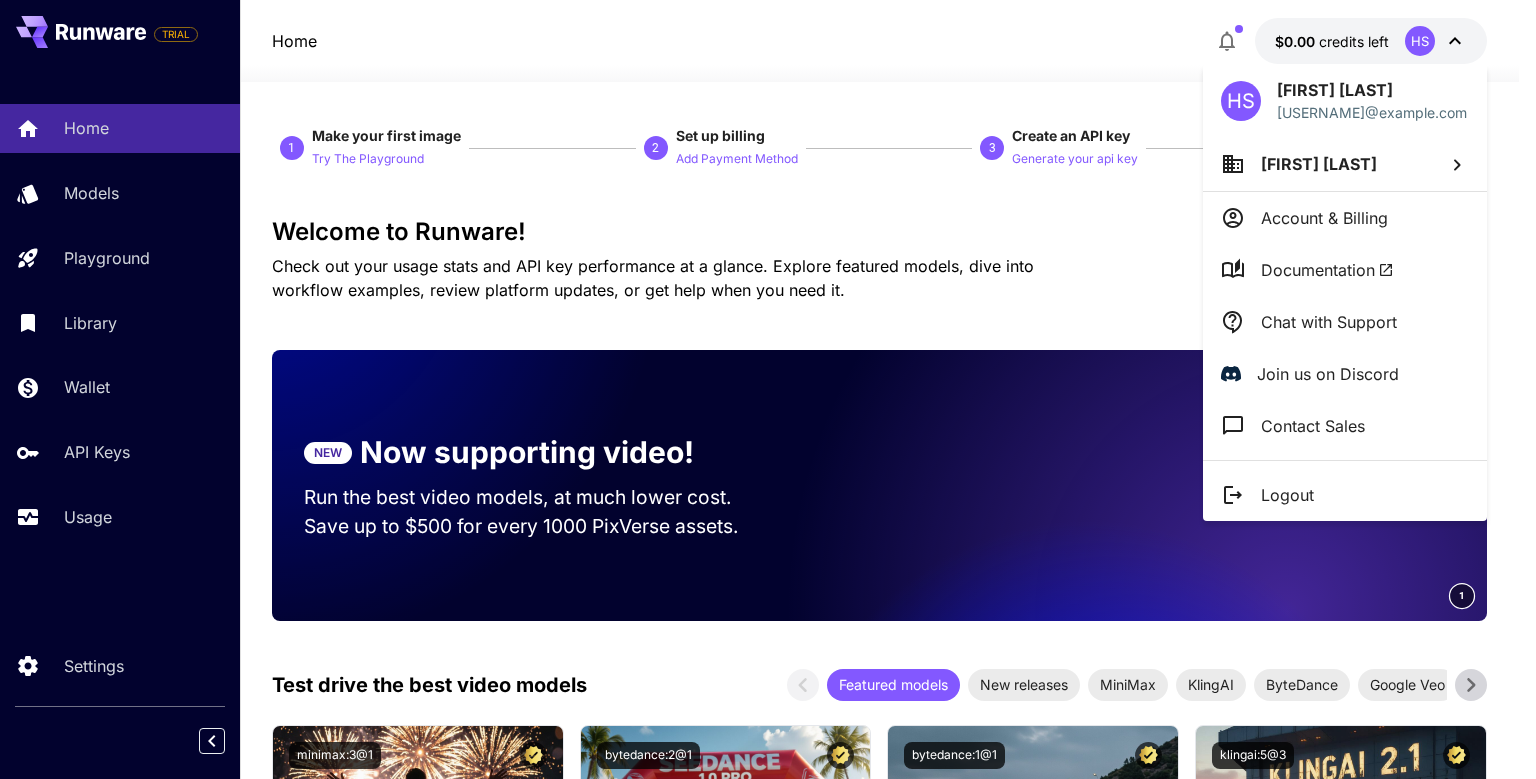 click at bounding box center (768, 389) 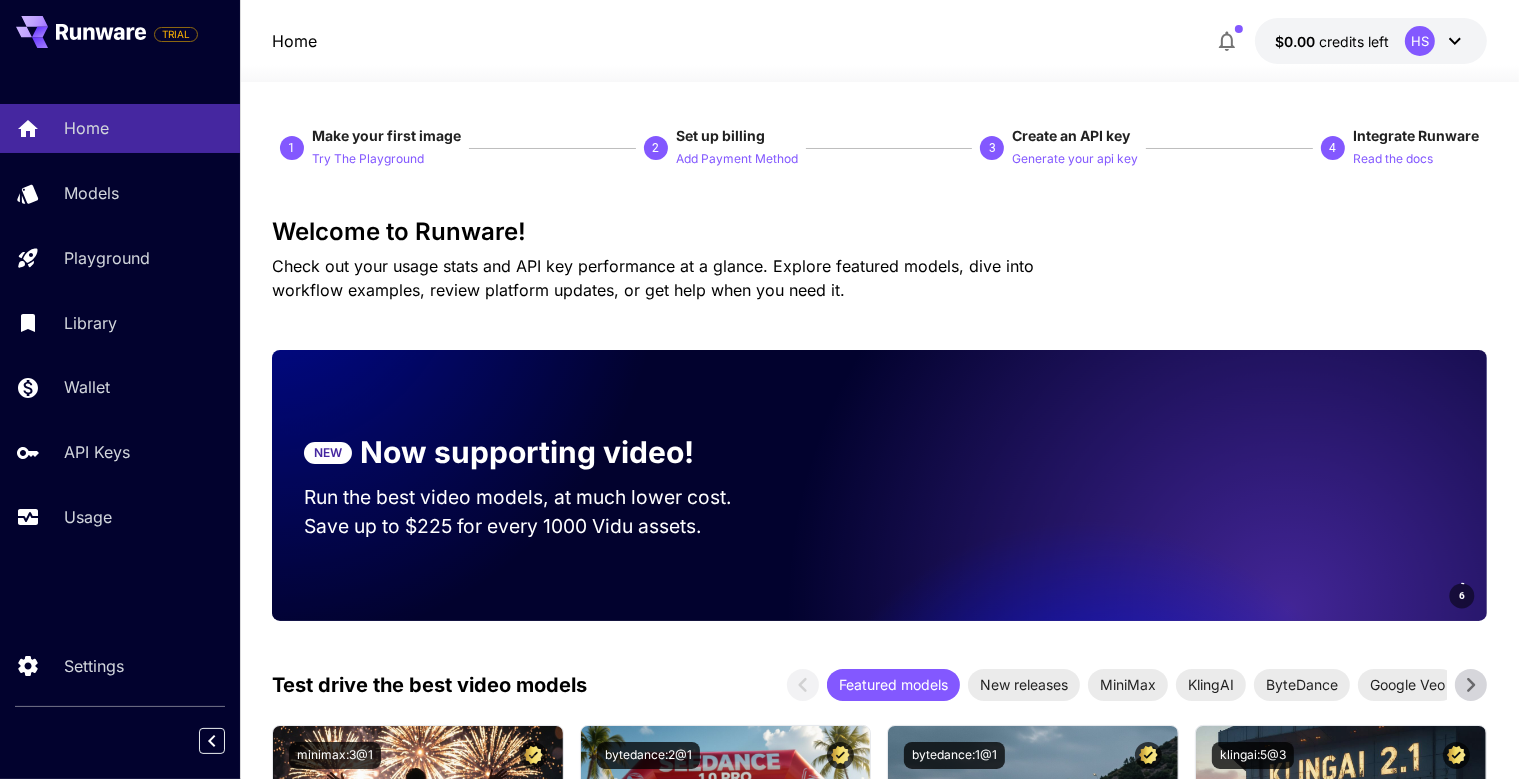 click 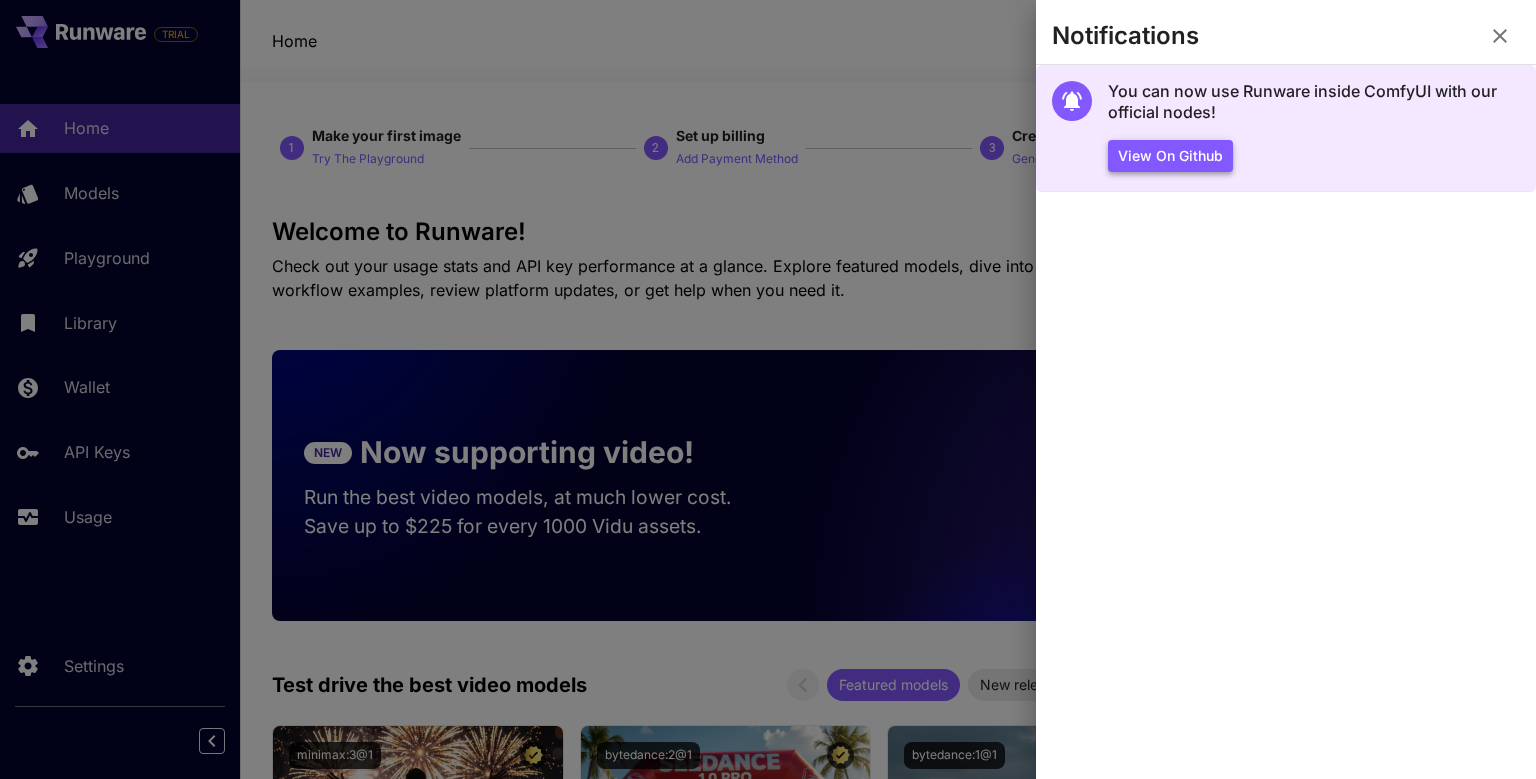 click on "View on Github" at bounding box center [1170, 156] 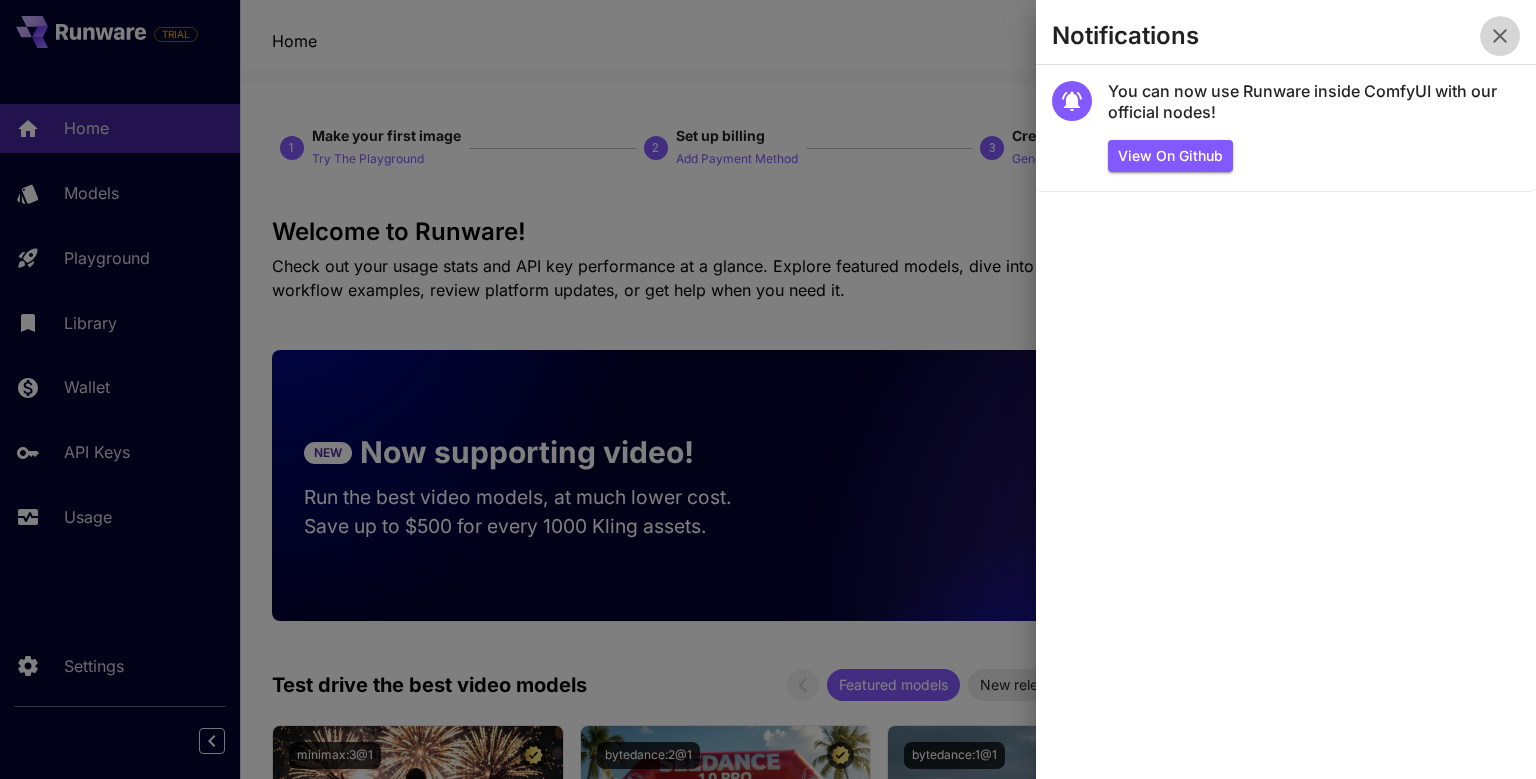 click 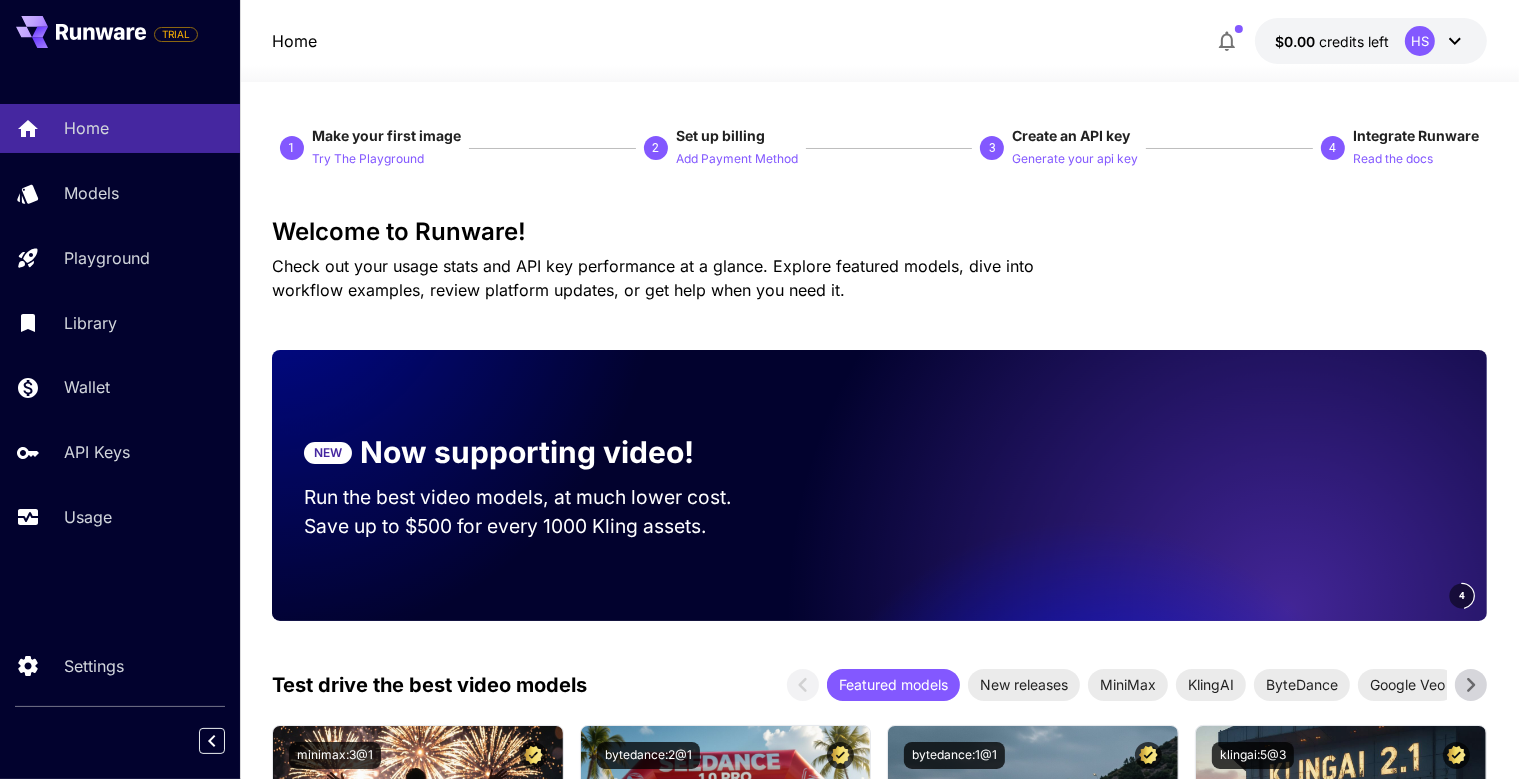 click on "HS" at bounding box center (1436, 41) 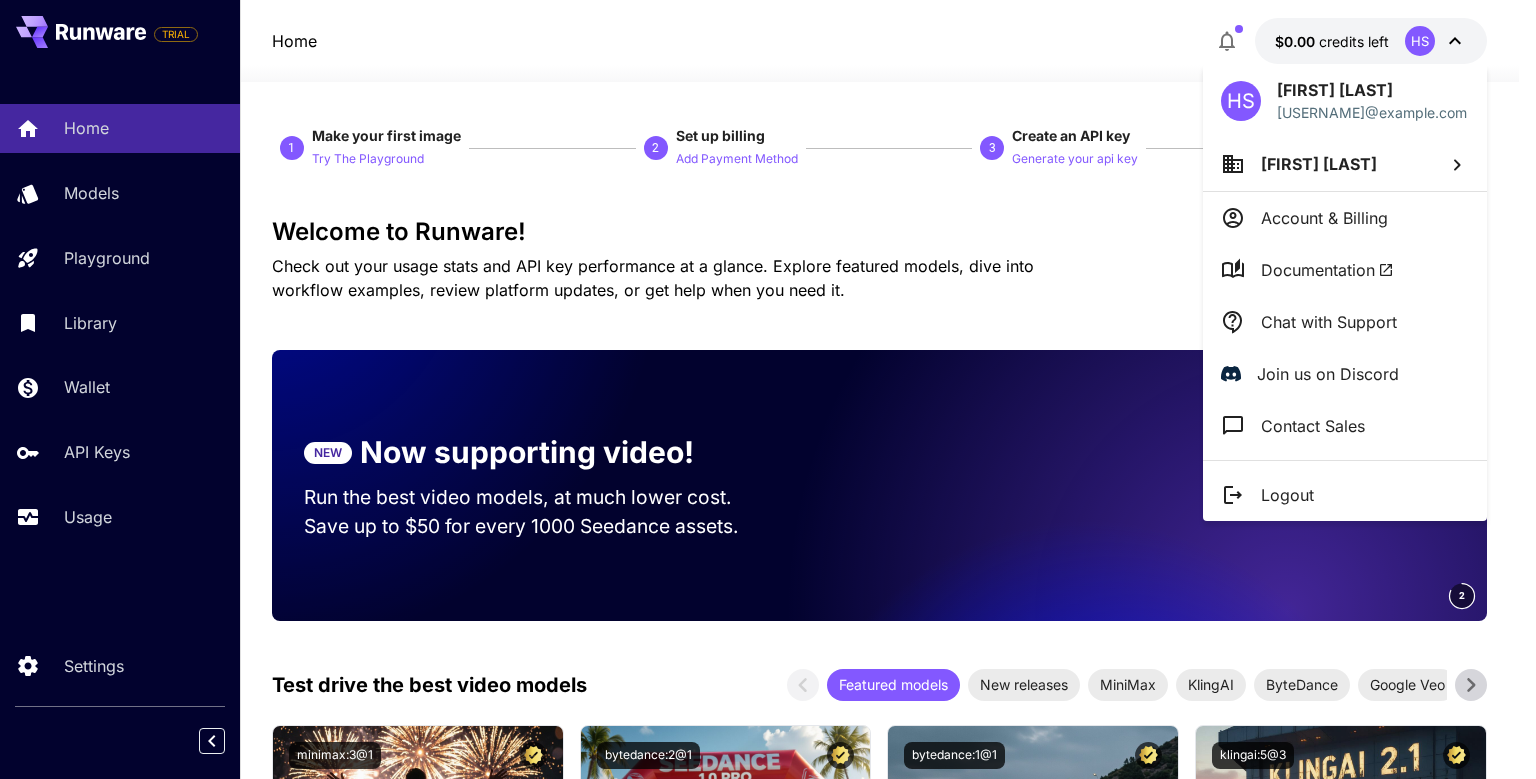 click on "Account & Billing" at bounding box center (1324, 218) 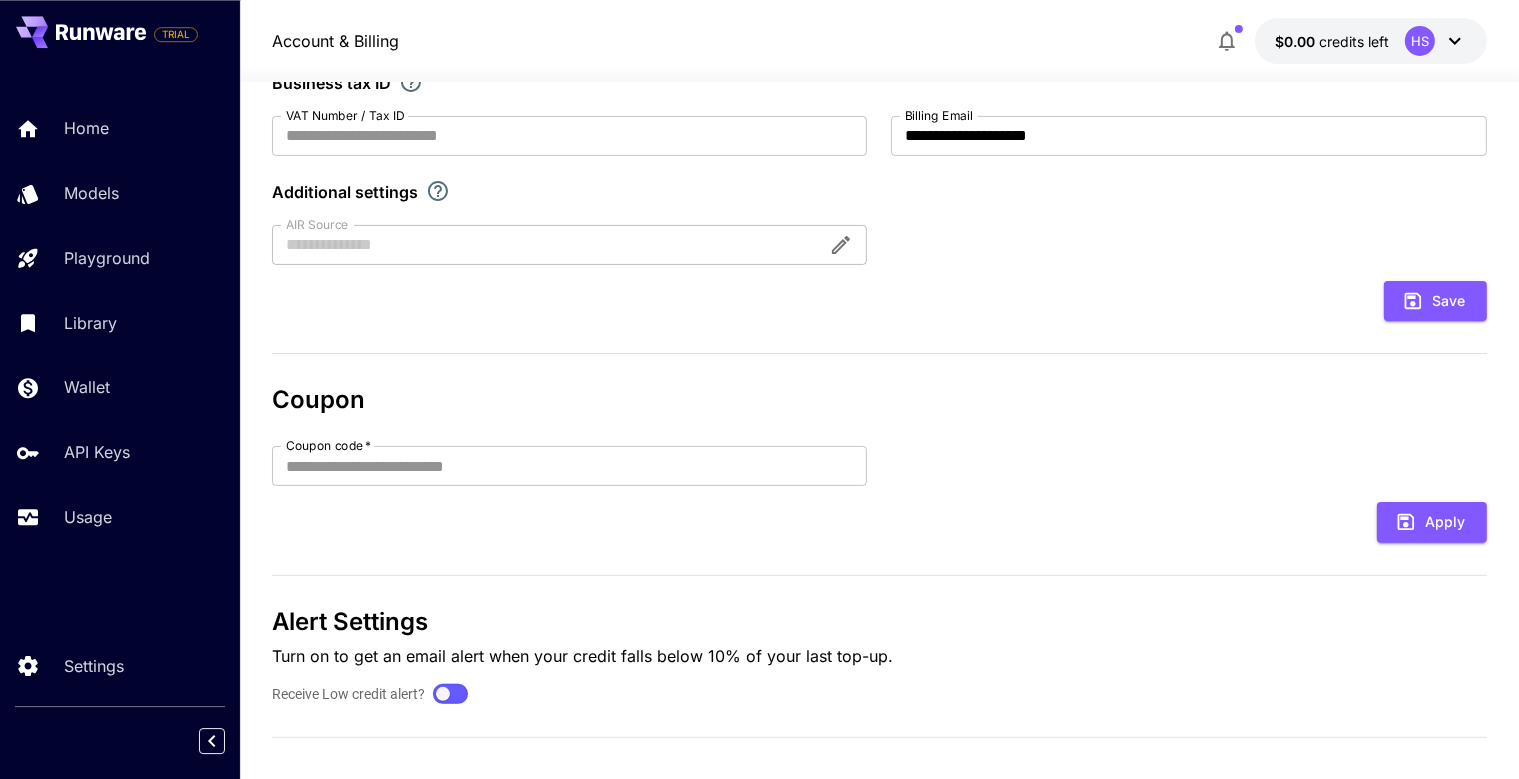scroll, scrollTop: 441, scrollLeft: 0, axis: vertical 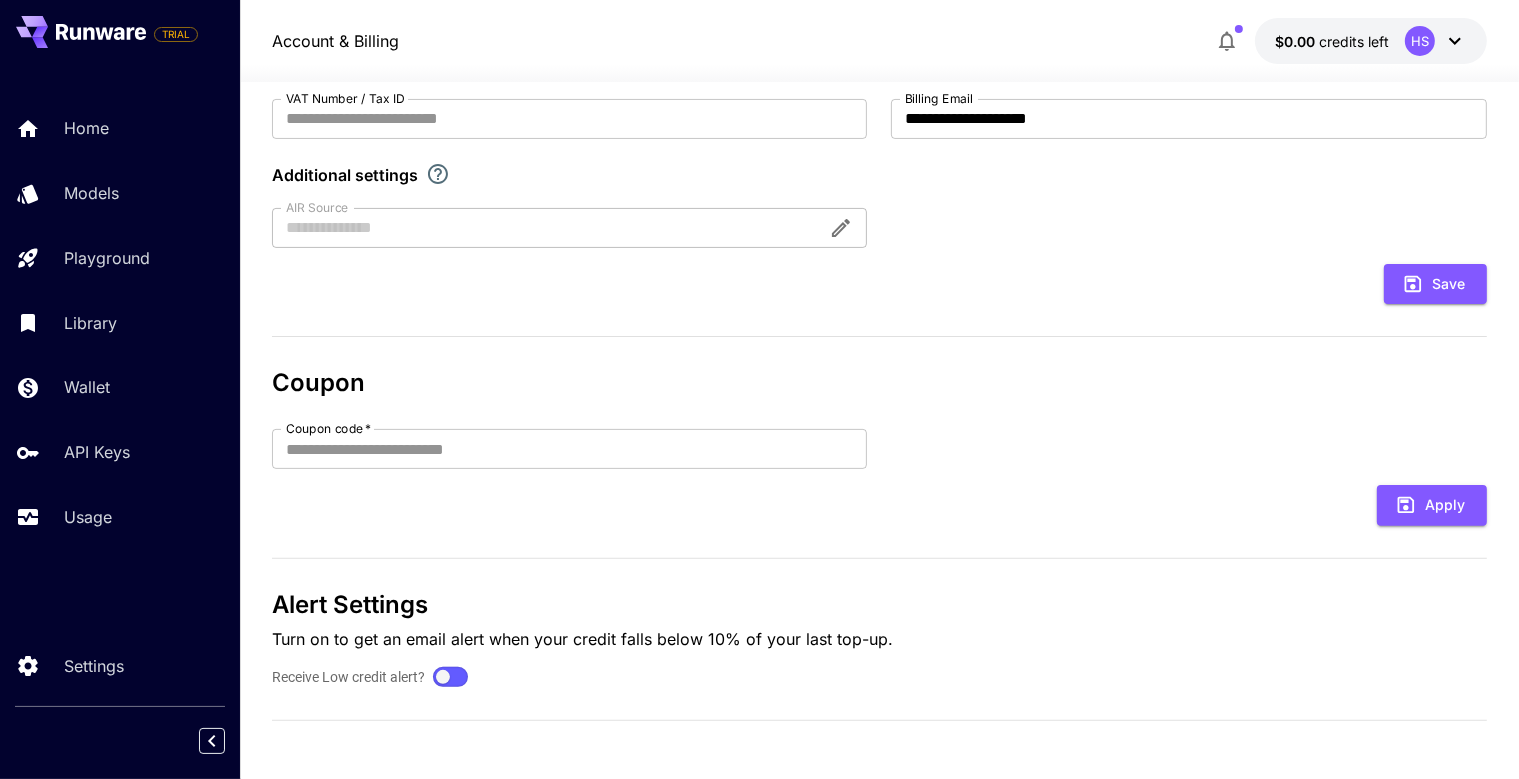 click on "HS" at bounding box center [1420, 41] 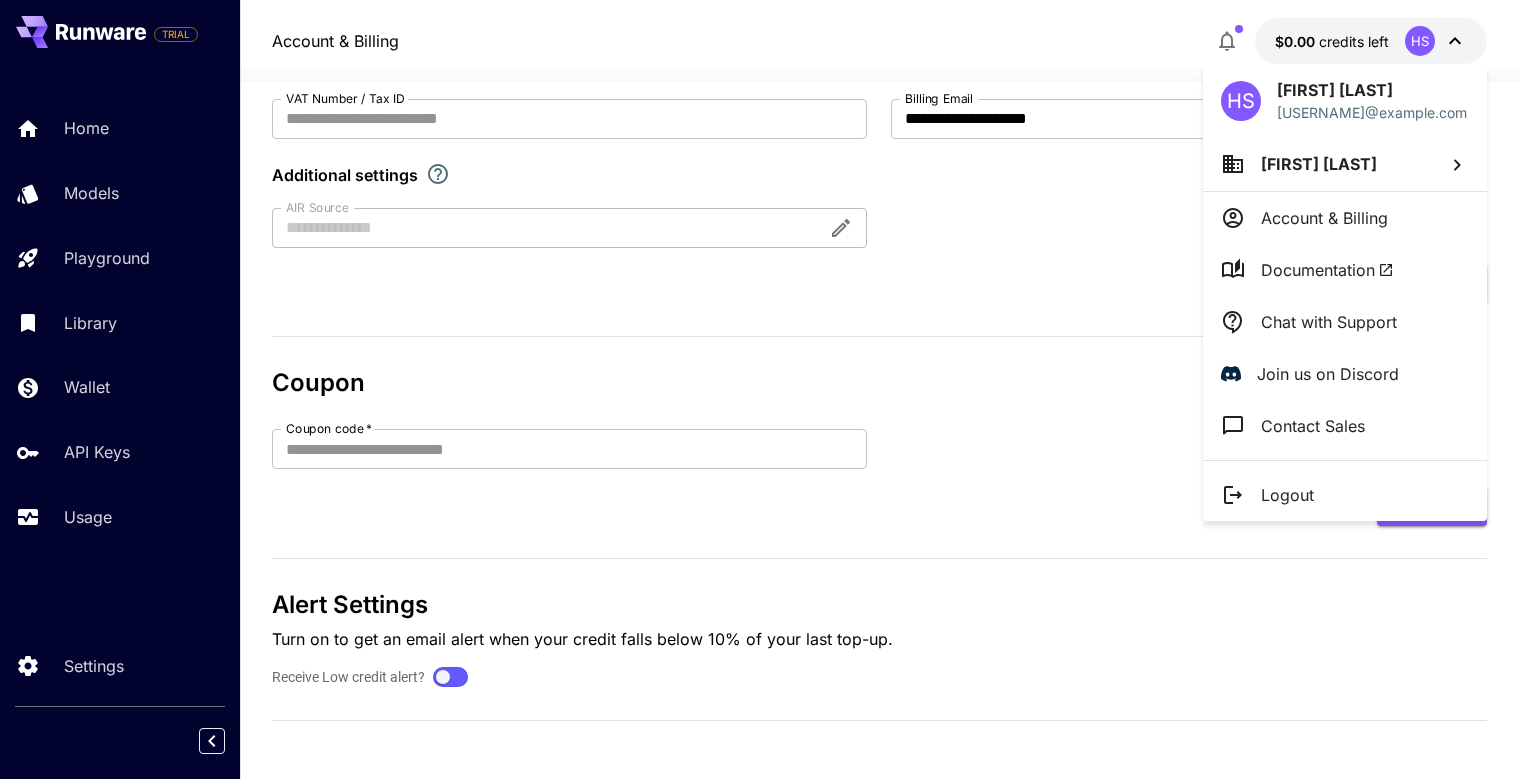 click at bounding box center (768, 389) 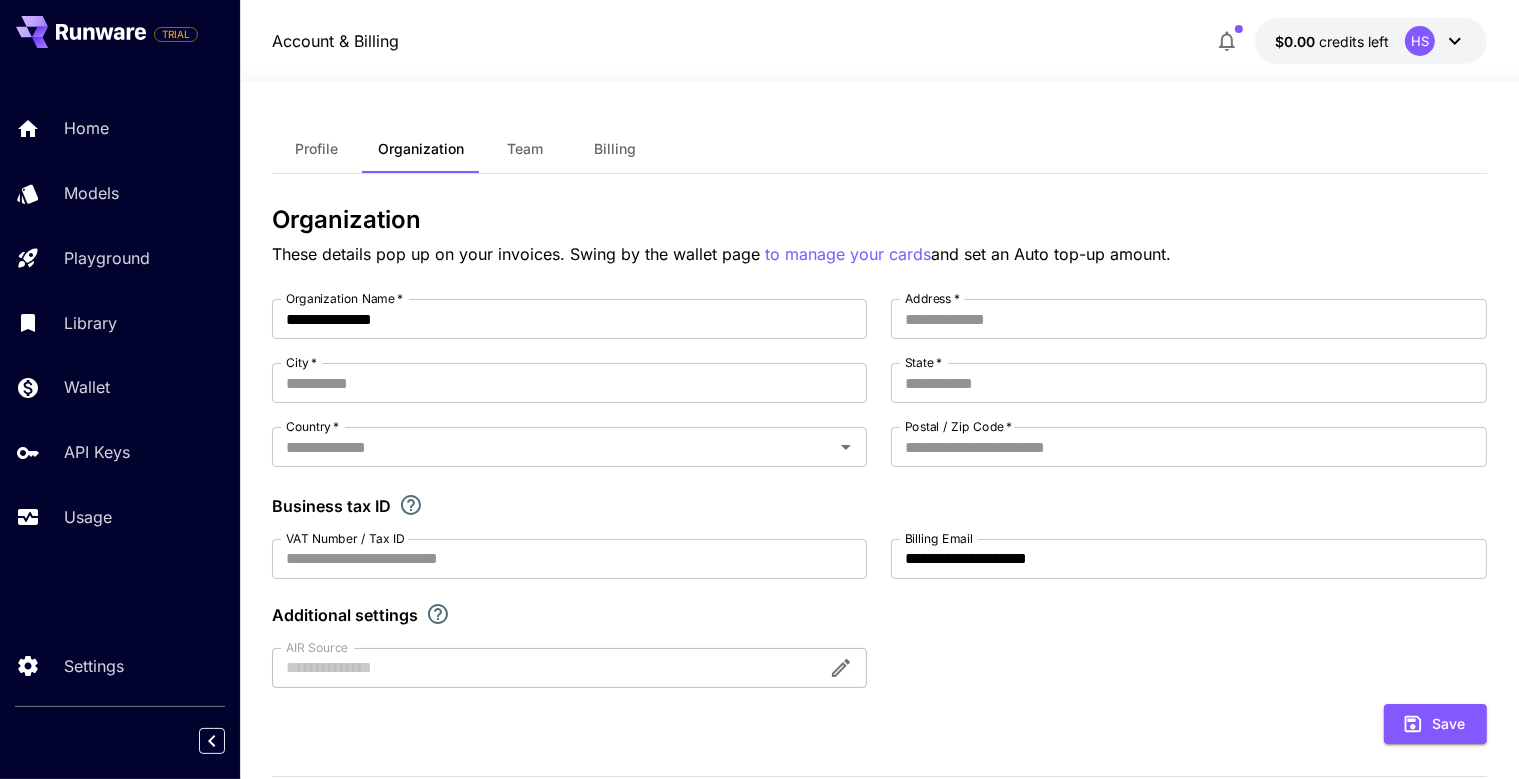 scroll, scrollTop: 0, scrollLeft: 0, axis: both 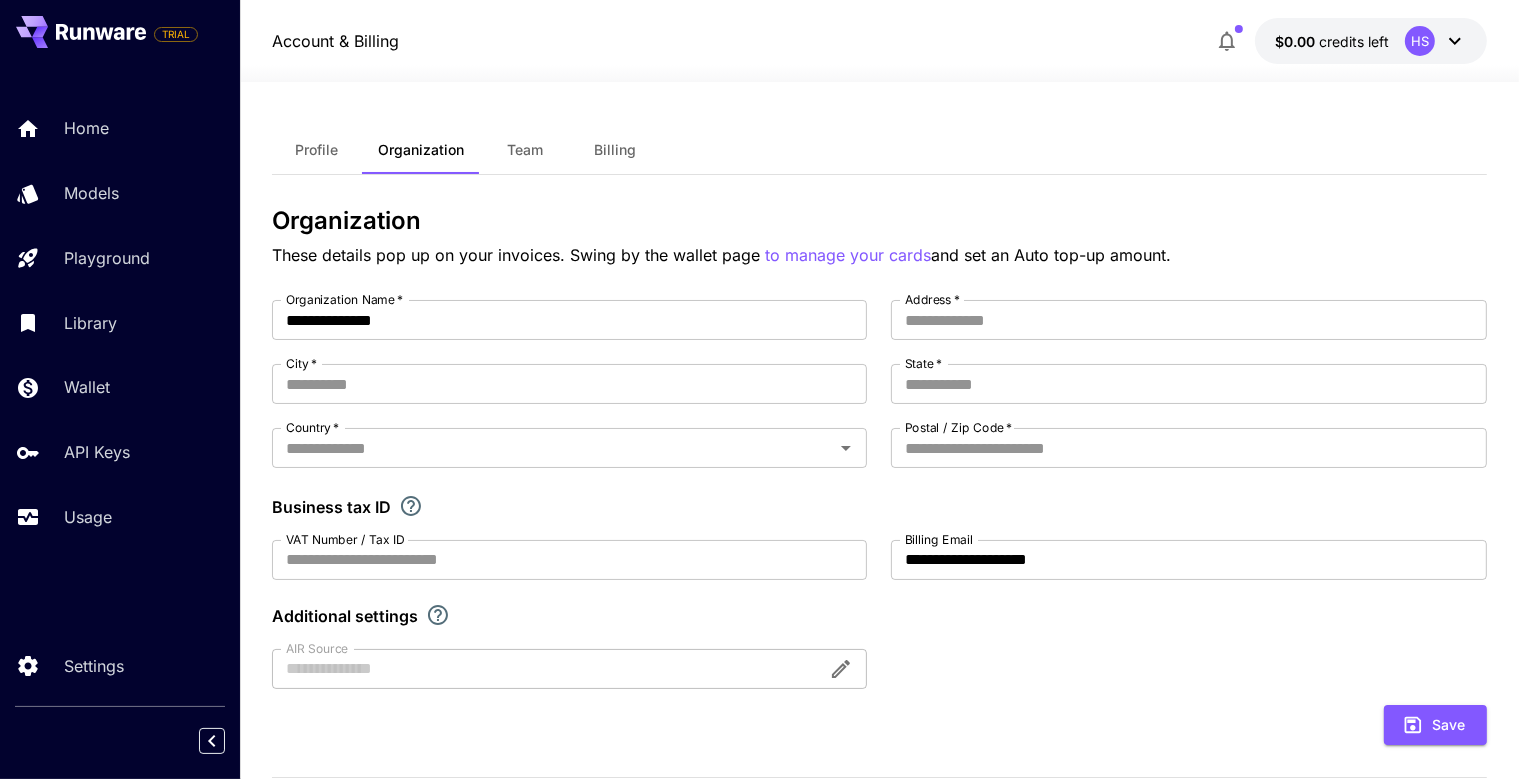 click on "Account & Billing $0.00    credits left  HS" at bounding box center (879, 41) 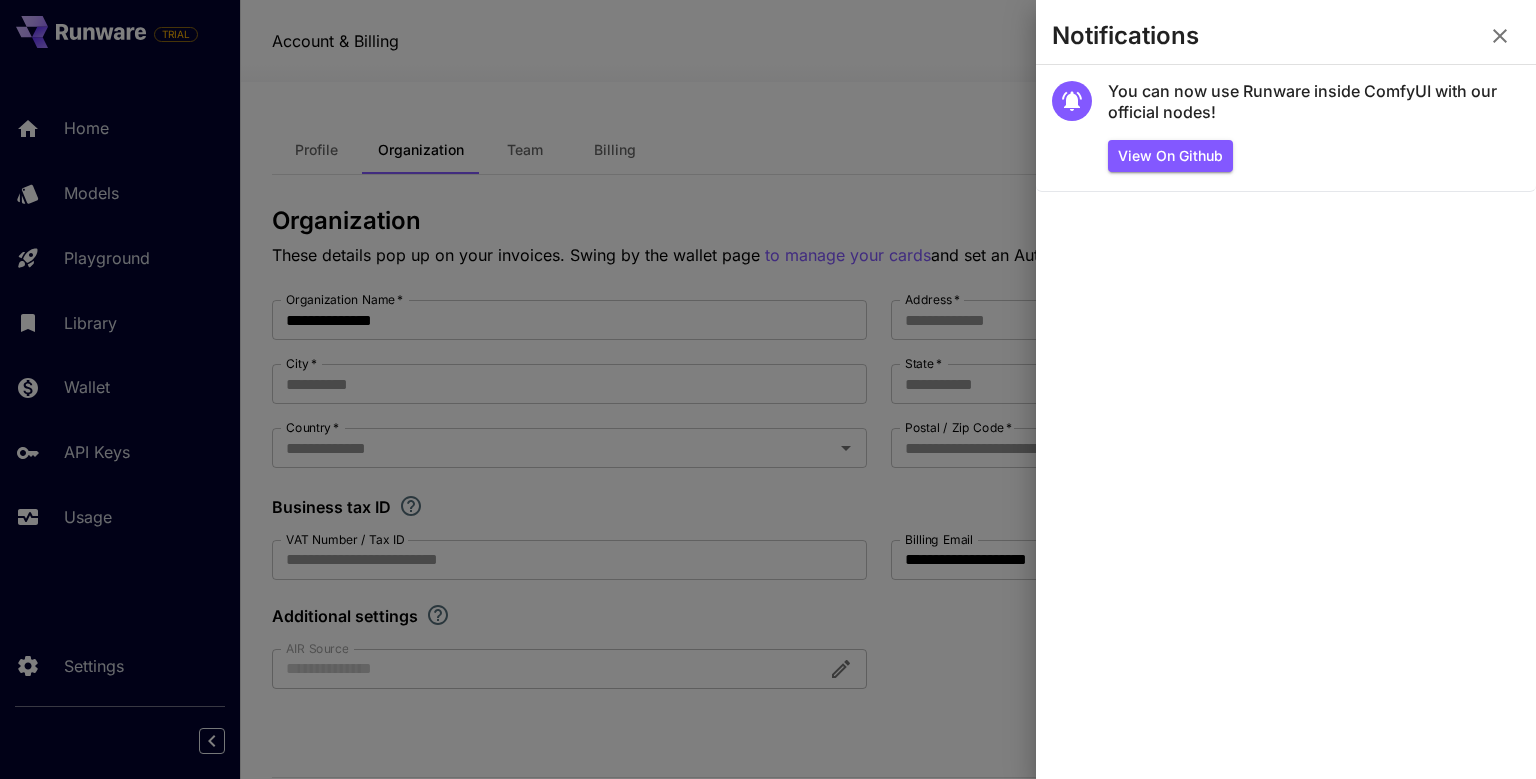 click 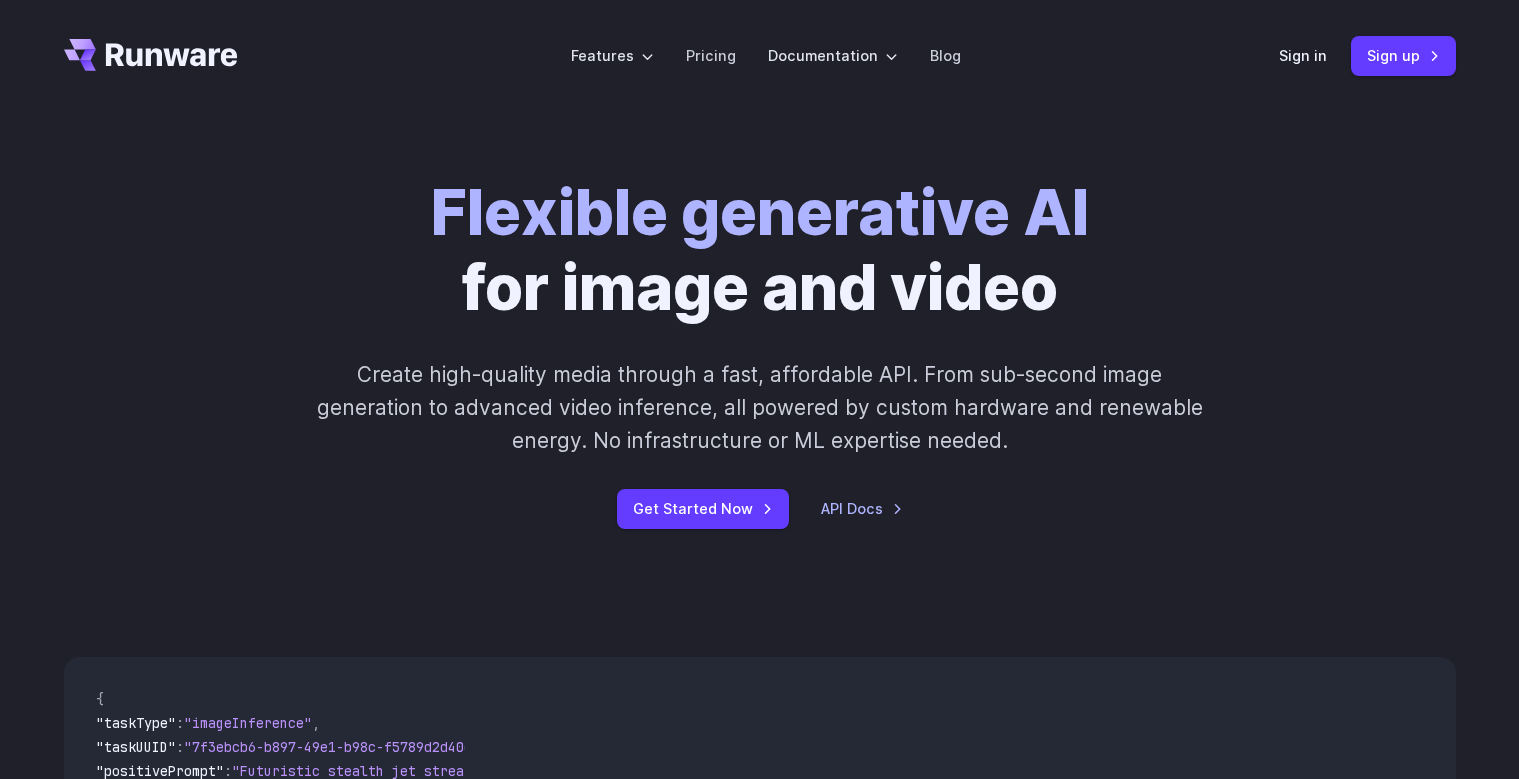 scroll, scrollTop: 0, scrollLeft: 0, axis: both 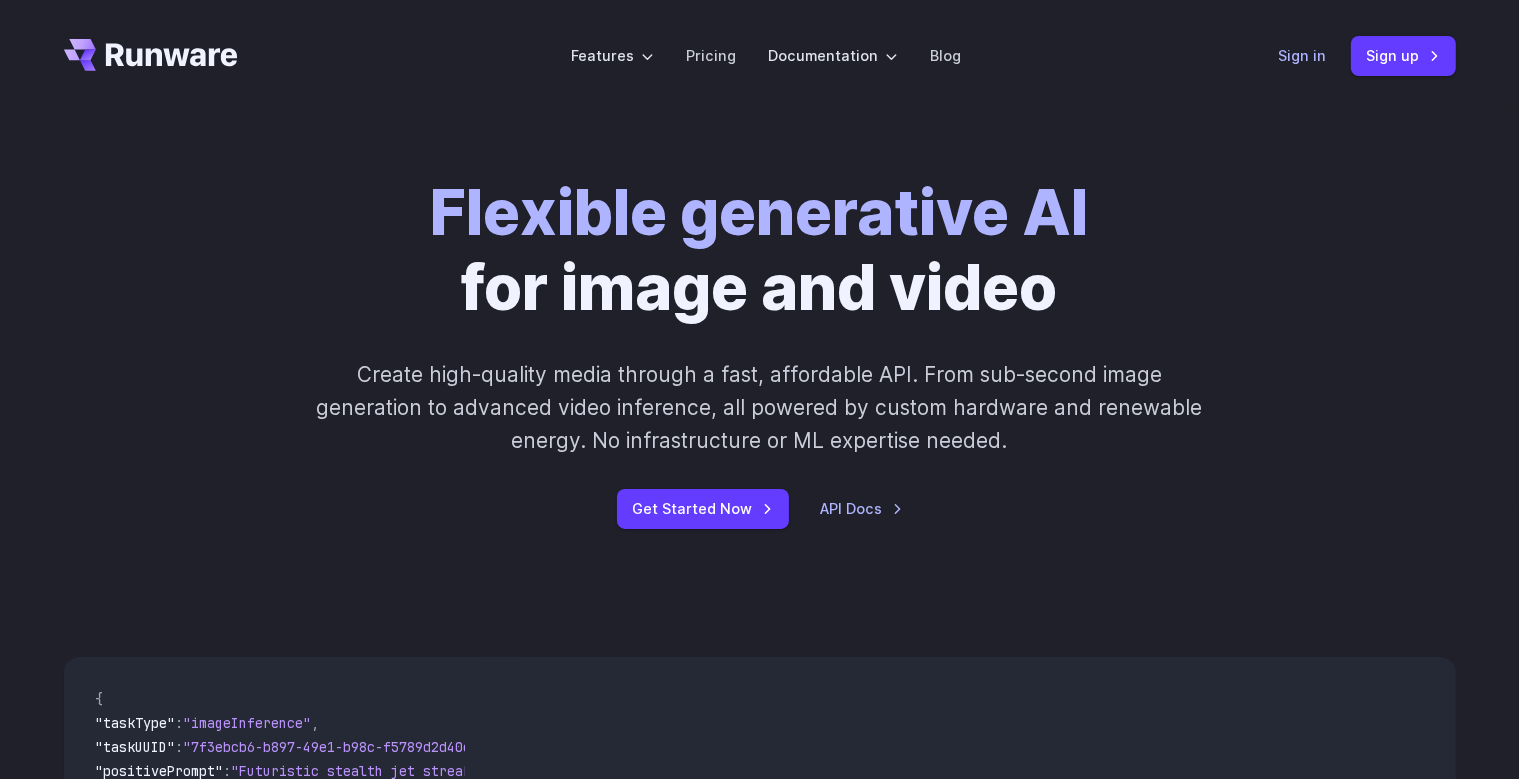 click on "Sign in" at bounding box center (1303, 55) 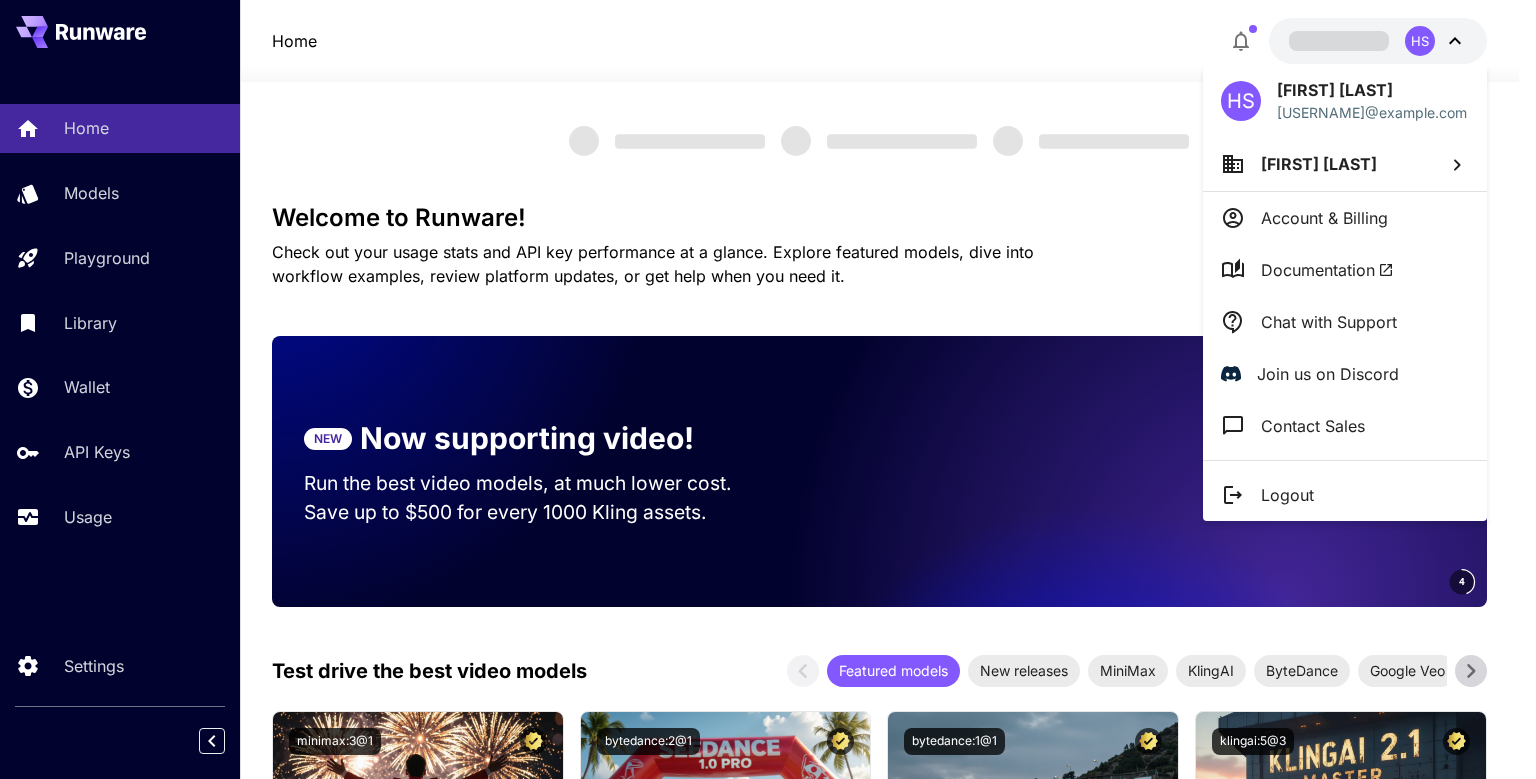 scroll, scrollTop: 0, scrollLeft: 0, axis: both 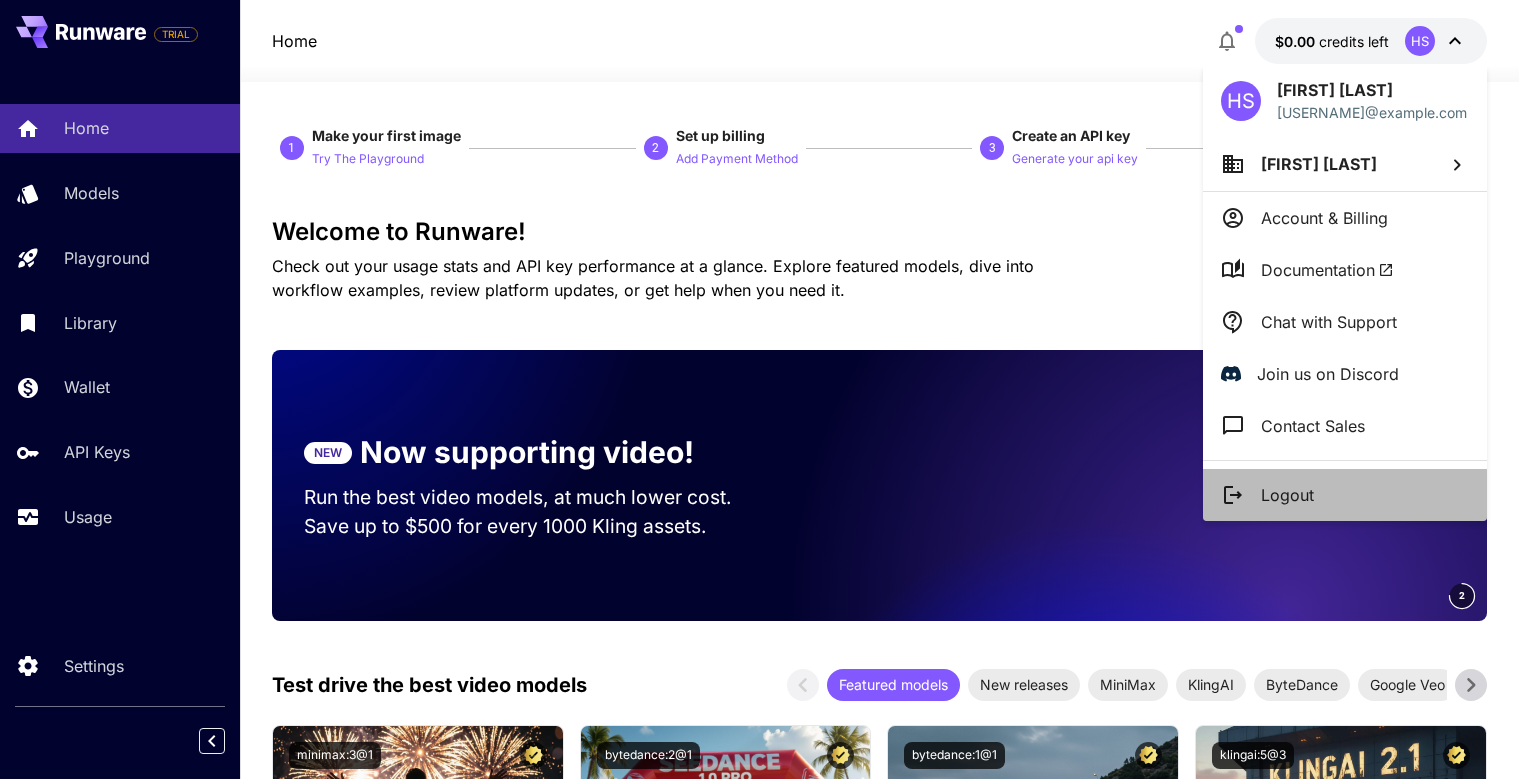 click on "Logout" at bounding box center (1287, 495) 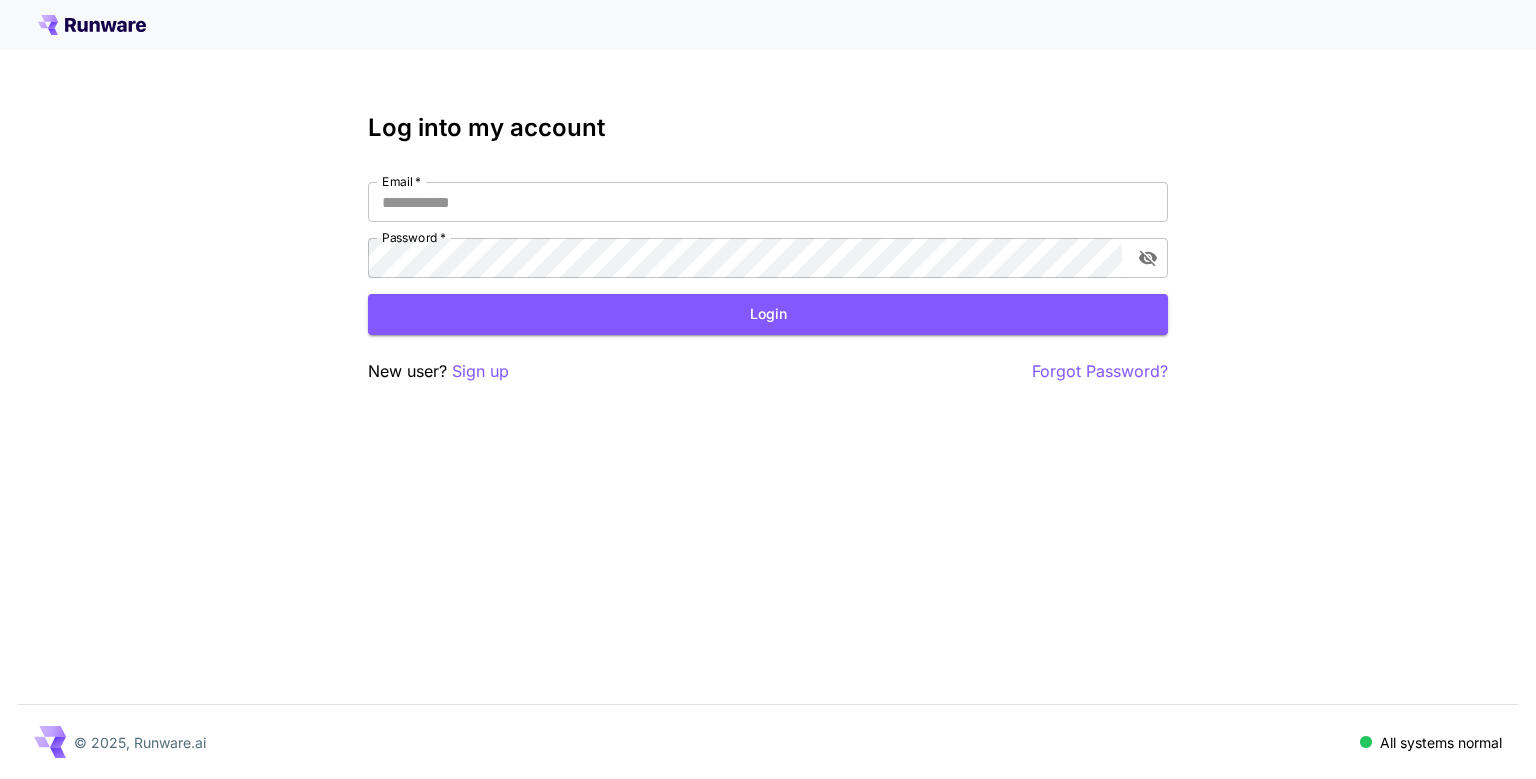 scroll, scrollTop: 0, scrollLeft: 0, axis: both 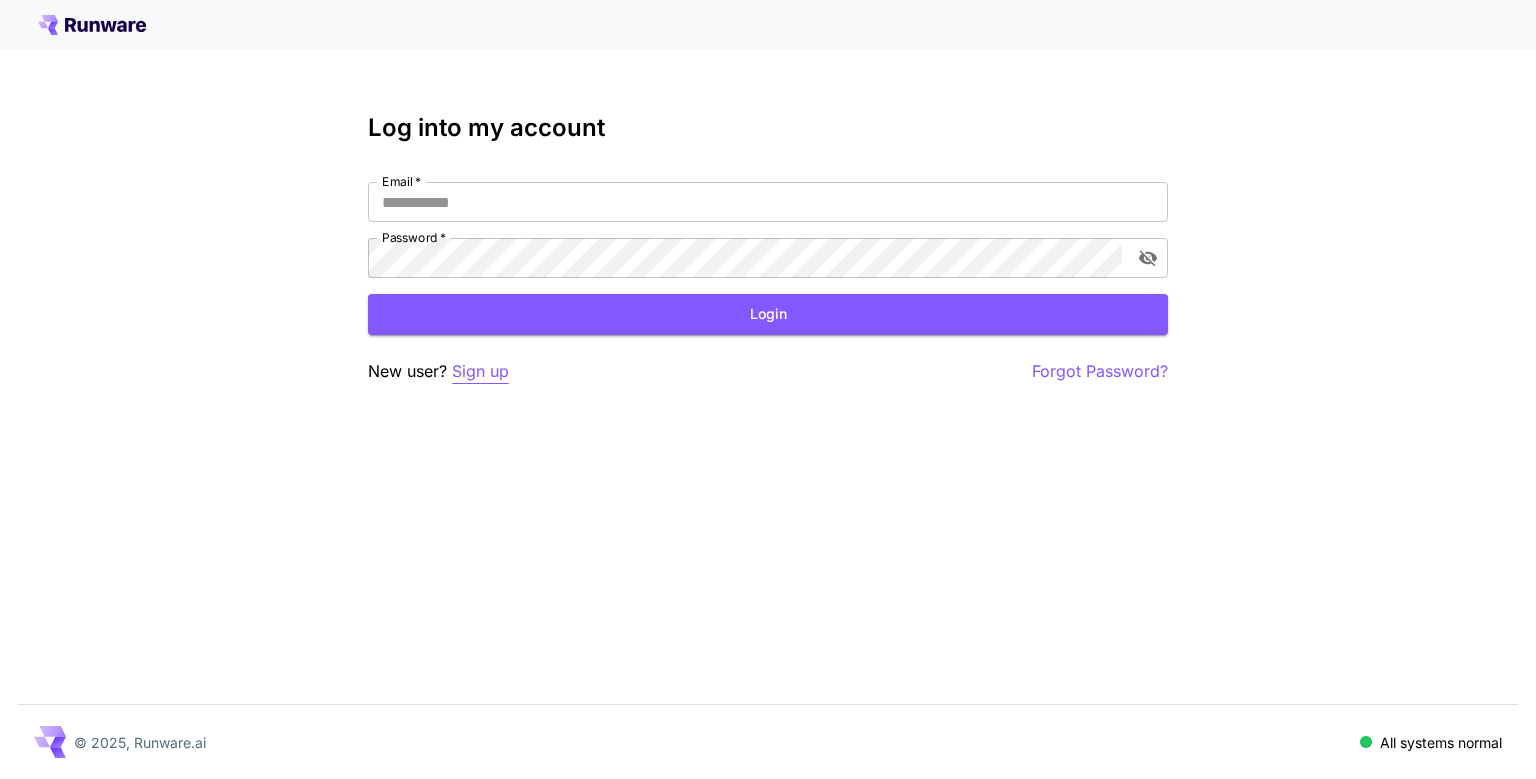 click on "Sign up" at bounding box center (480, 371) 